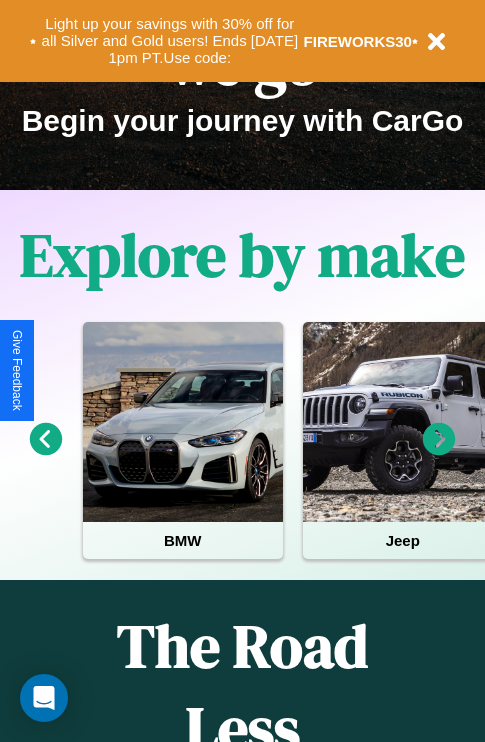 scroll, scrollTop: 308, scrollLeft: 0, axis: vertical 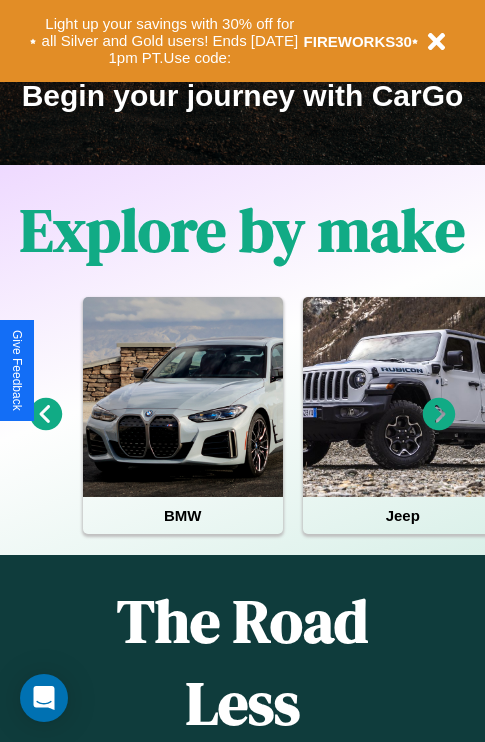 click 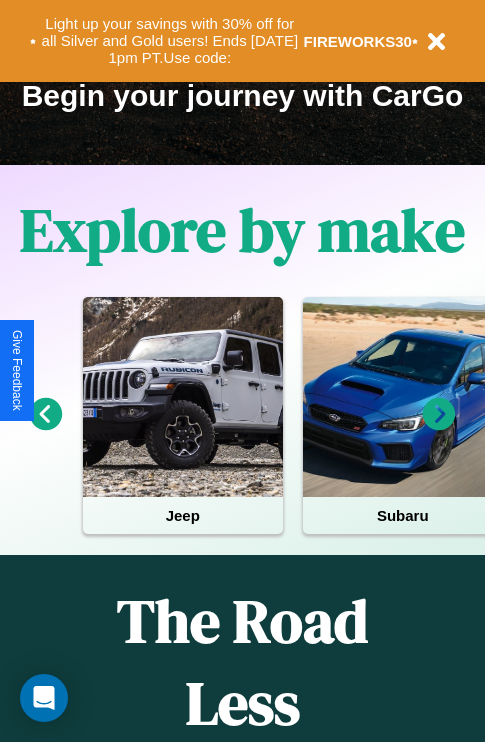 click 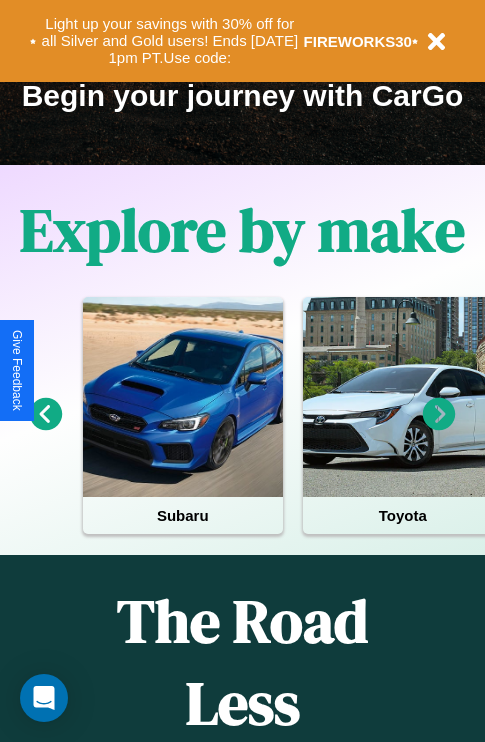 click 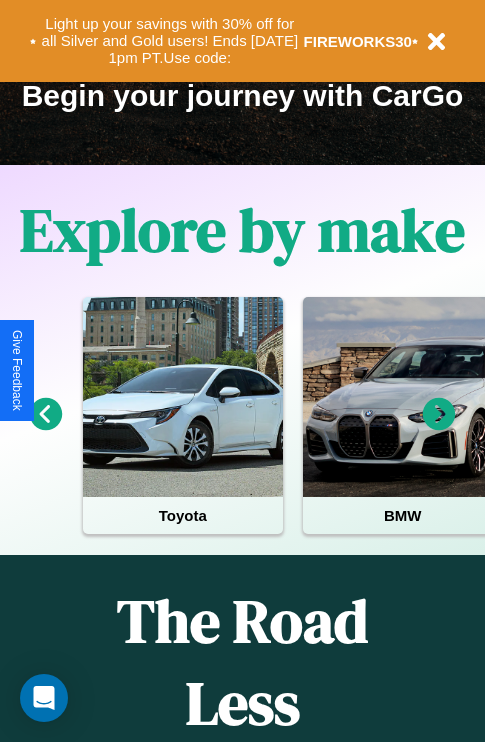 click 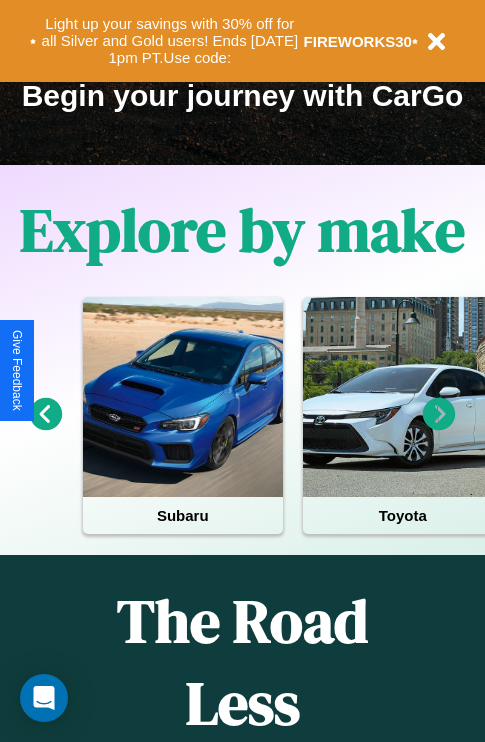 click 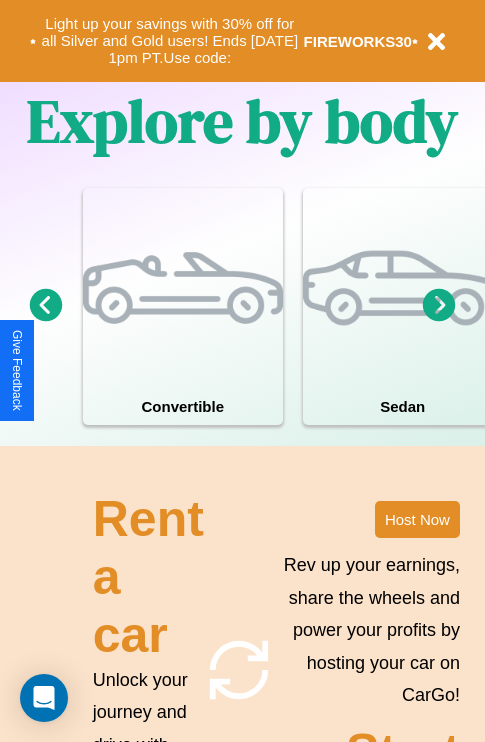 scroll, scrollTop: 1558, scrollLeft: 0, axis: vertical 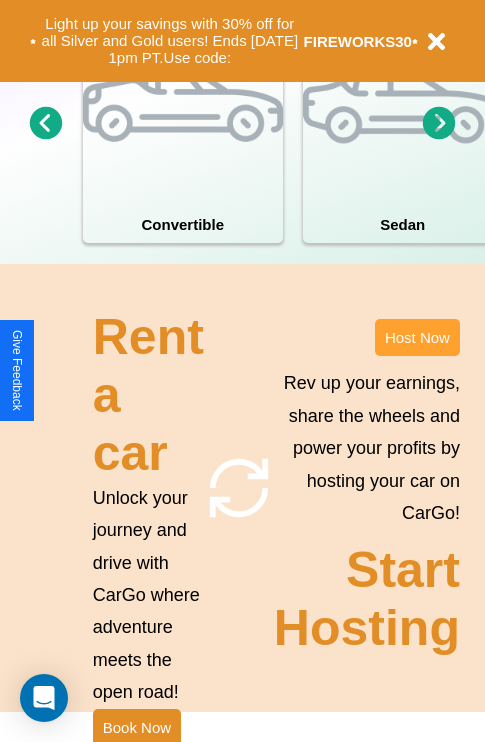 click on "Host Now" at bounding box center [417, 337] 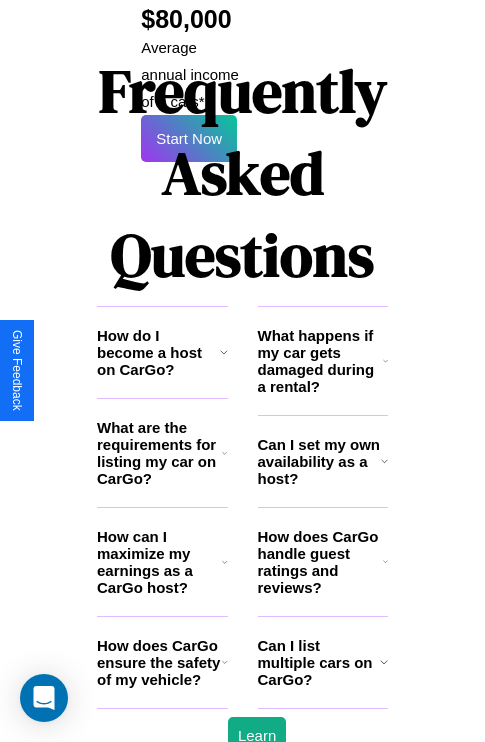 scroll, scrollTop: 3255, scrollLeft: 0, axis: vertical 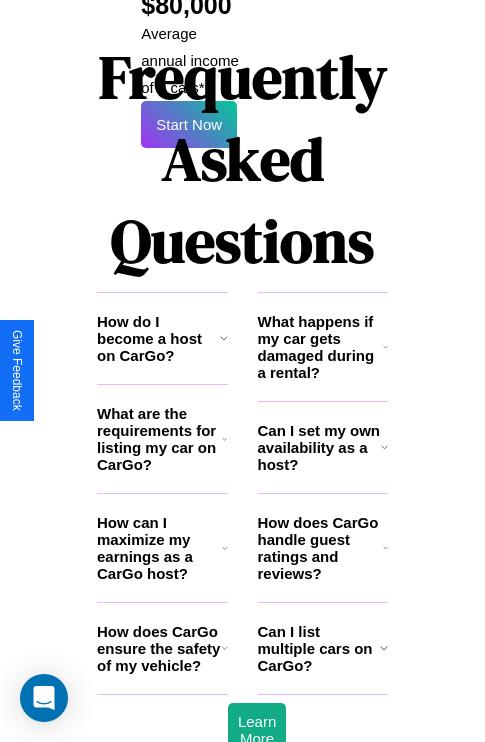 click 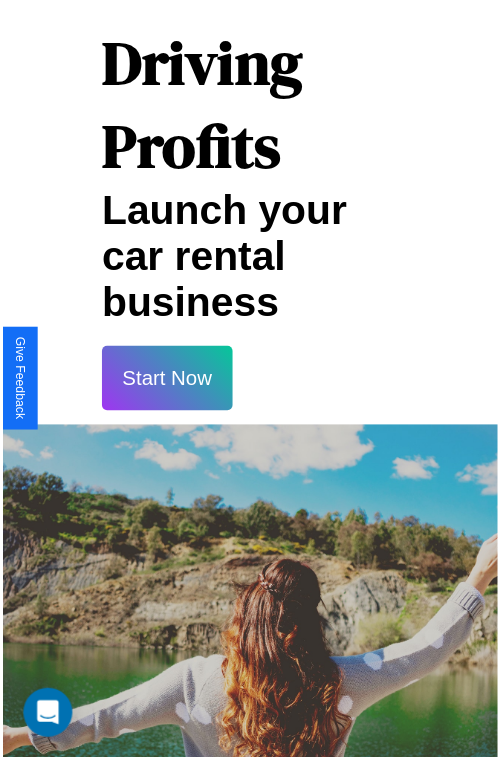 scroll, scrollTop: 35, scrollLeft: 0, axis: vertical 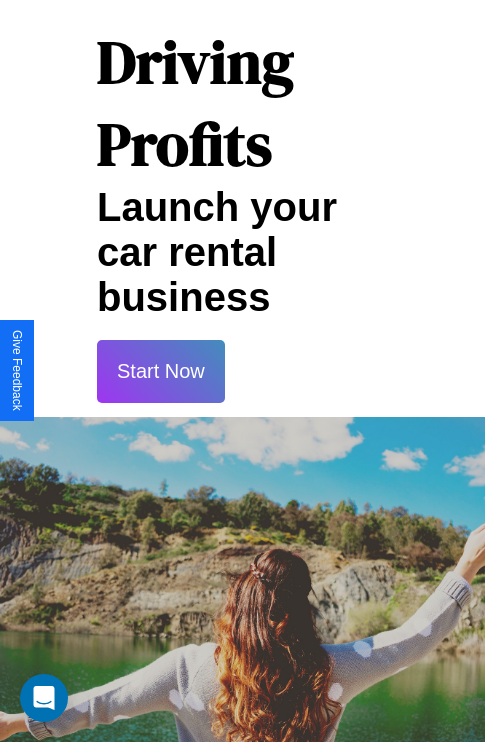 click on "Start Now" at bounding box center [161, 371] 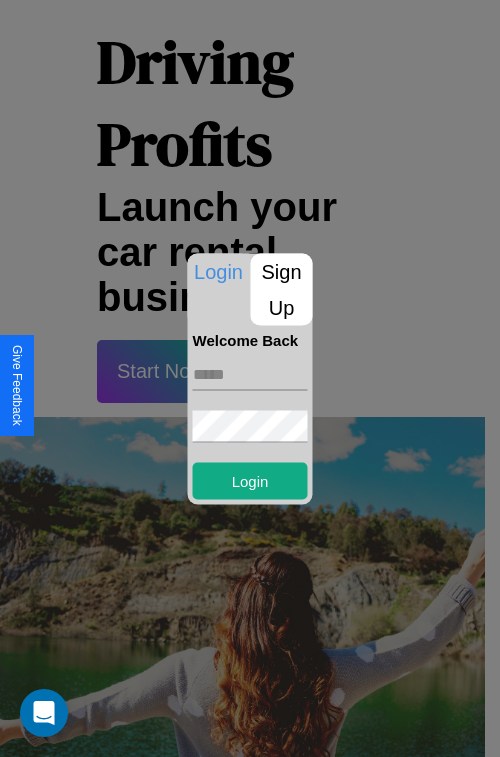 click at bounding box center (250, 374) 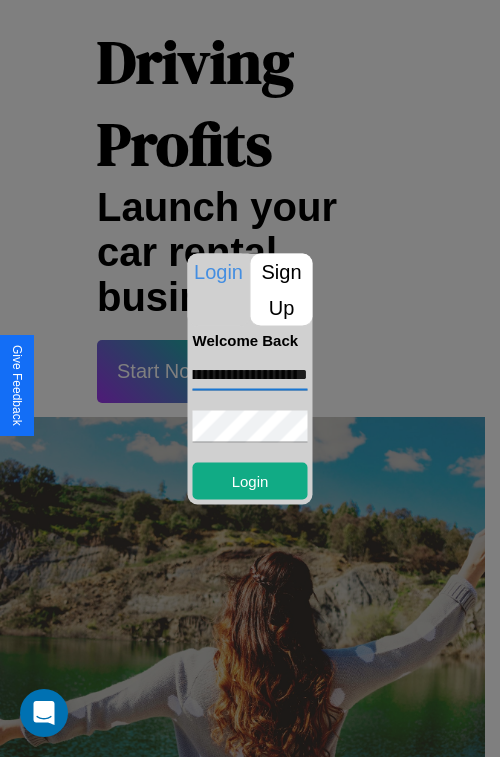scroll, scrollTop: 0, scrollLeft: 85, axis: horizontal 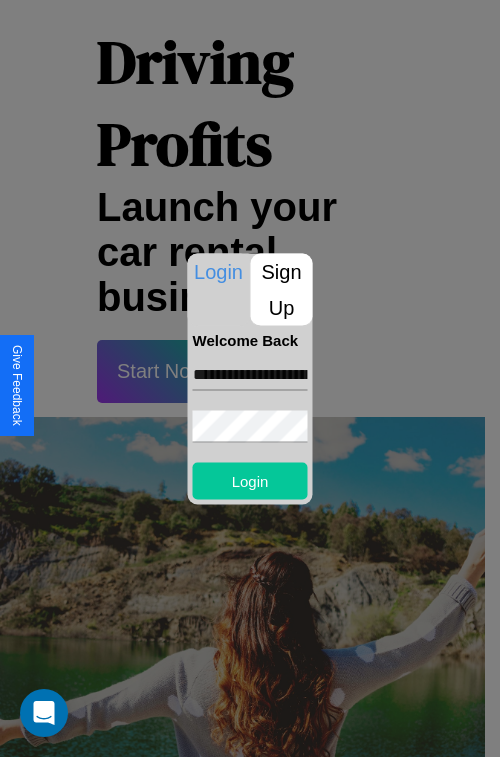 click on "Login" at bounding box center (250, 480) 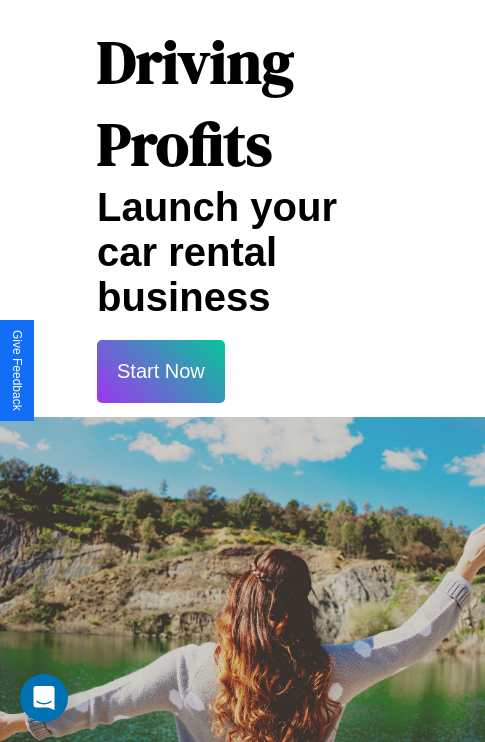scroll, scrollTop: 37, scrollLeft: 0, axis: vertical 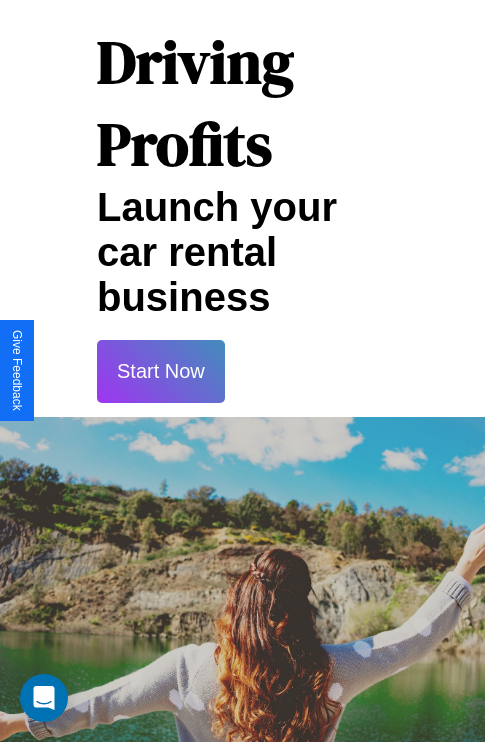 click on "Start Now" at bounding box center (161, 371) 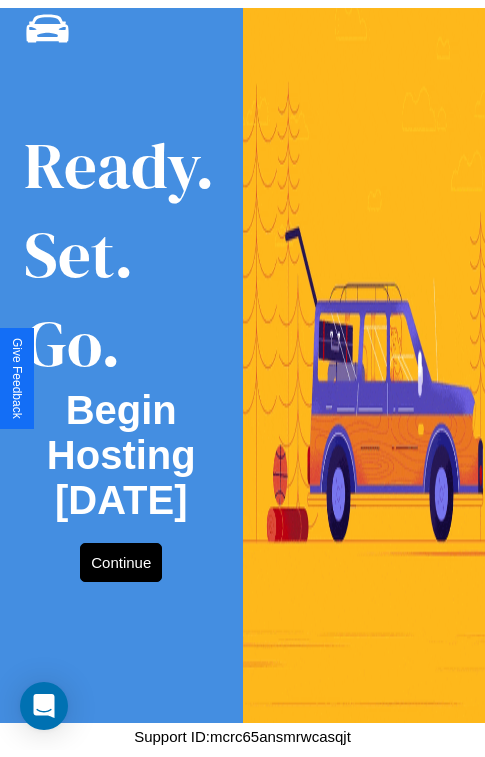 scroll, scrollTop: 0, scrollLeft: 0, axis: both 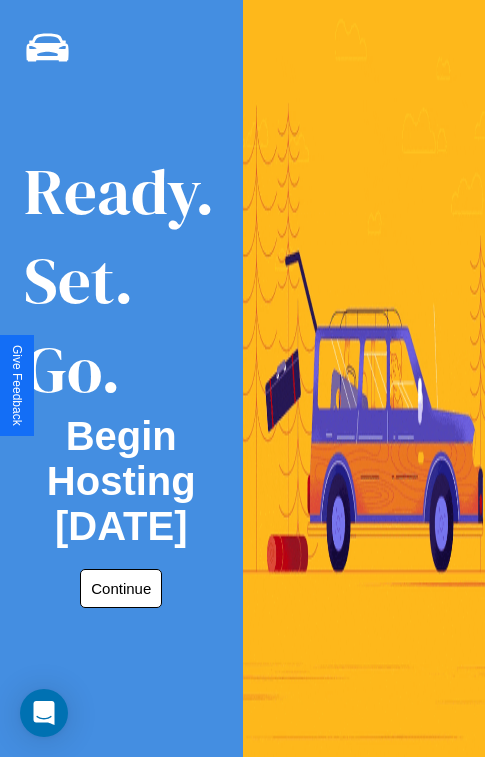 click on "Continue" at bounding box center (121, 588) 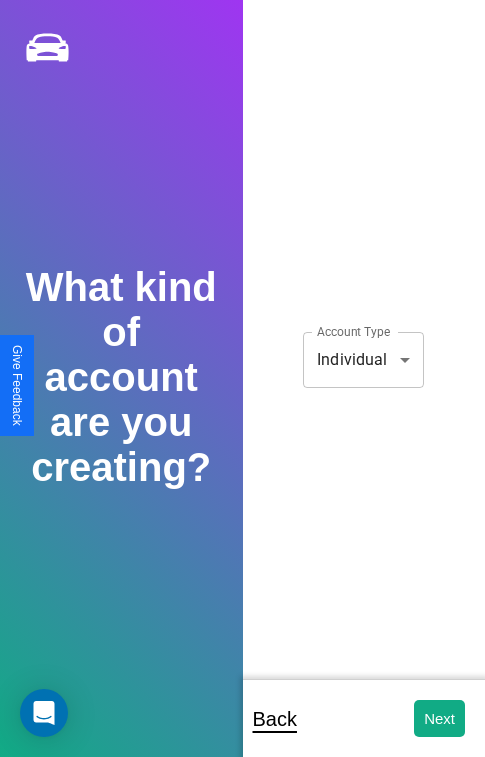 click on "**********" at bounding box center [242, 392] 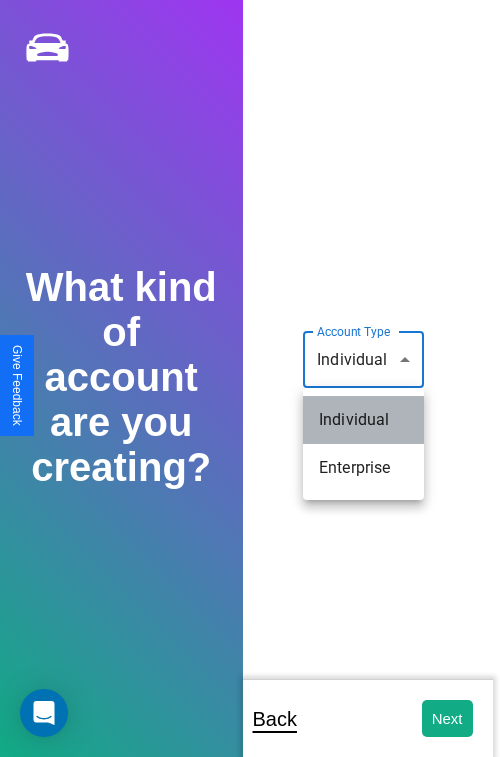 click on "Individual" at bounding box center (363, 420) 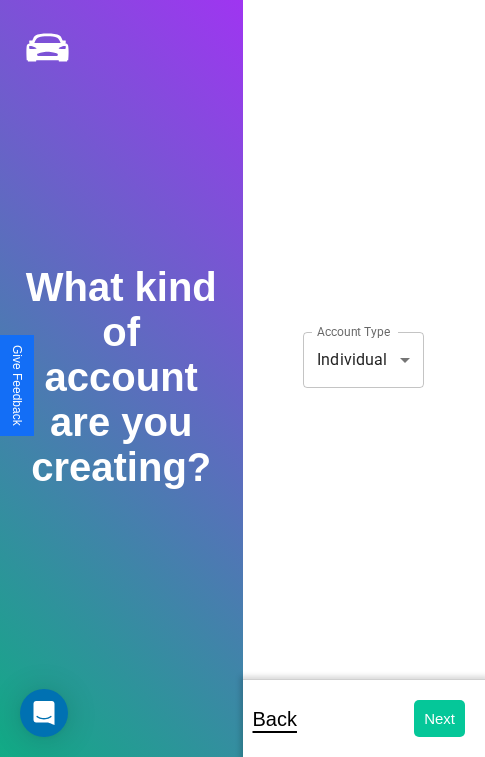 click on "Next" at bounding box center (439, 718) 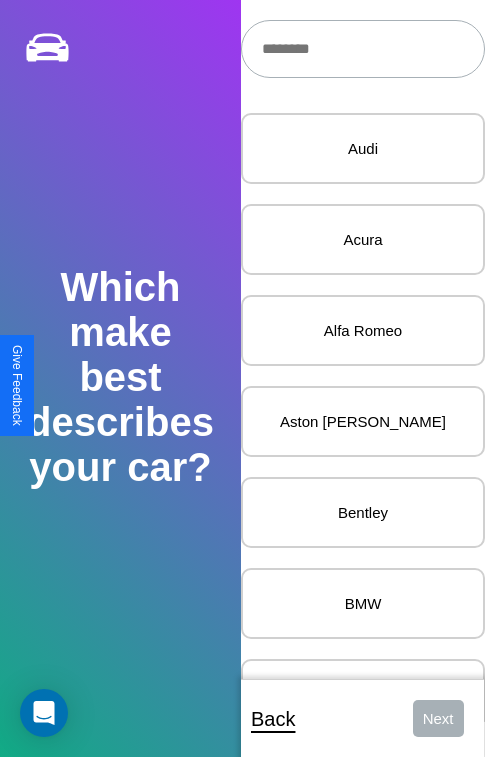 scroll, scrollTop: 27, scrollLeft: 0, axis: vertical 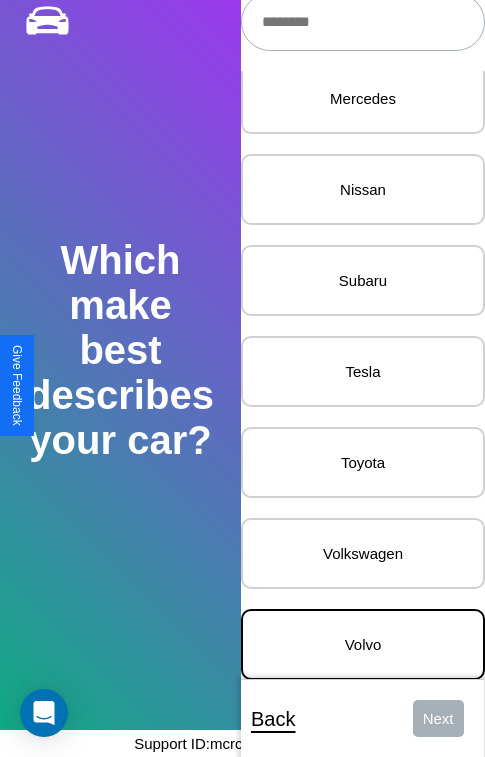 click on "Volvo" at bounding box center (363, 644) 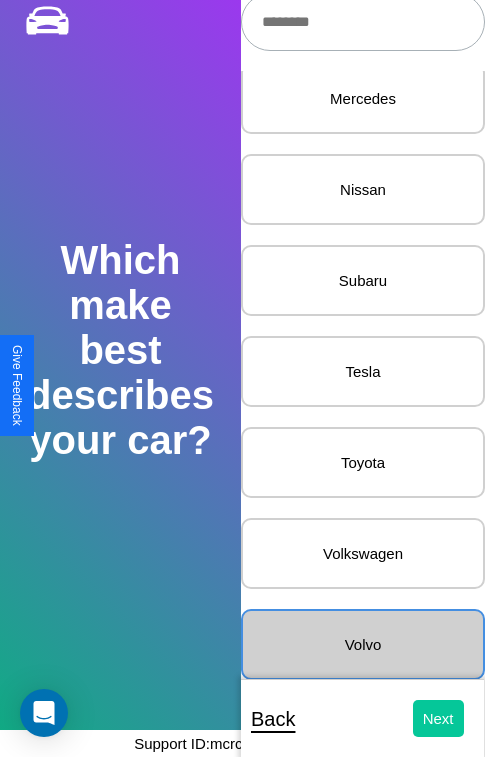 click on "Next" at bounding box center (438, 718) 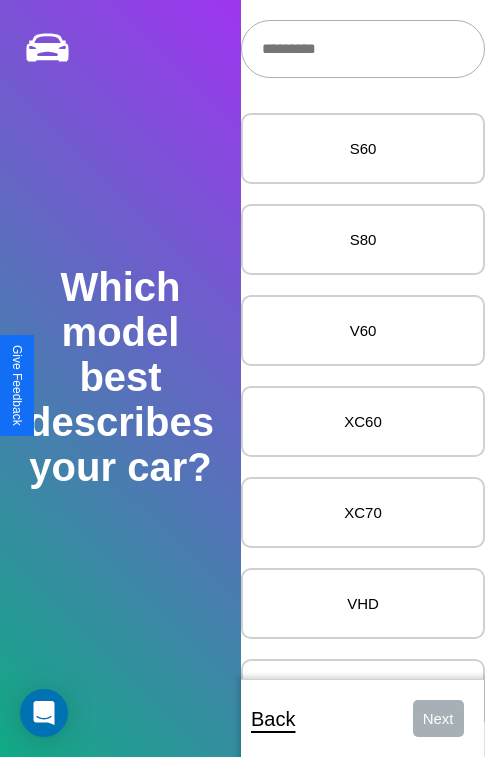 scroll, scrollTop: 27, scrollLeft: 0, axis: vertical 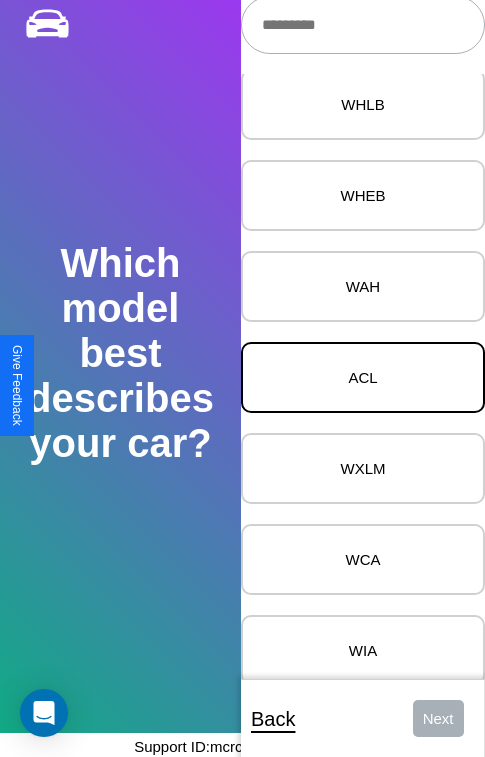 click on "ACL" at bounding box center (363, 377) 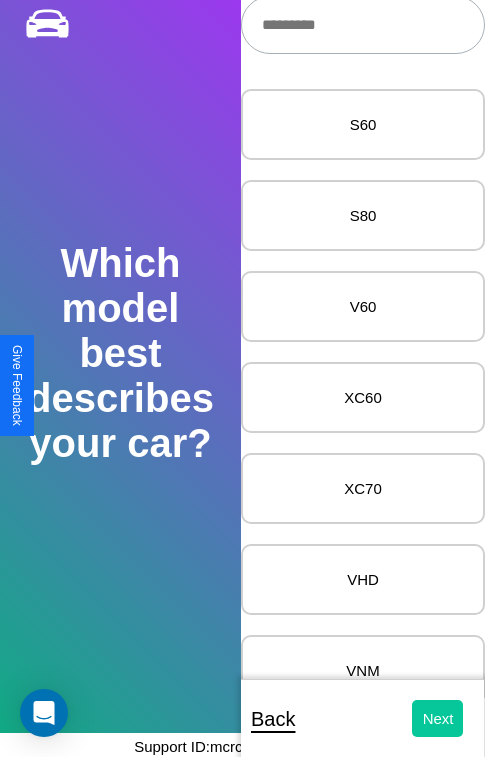 click on "Next" at bounding box center [438, 718] 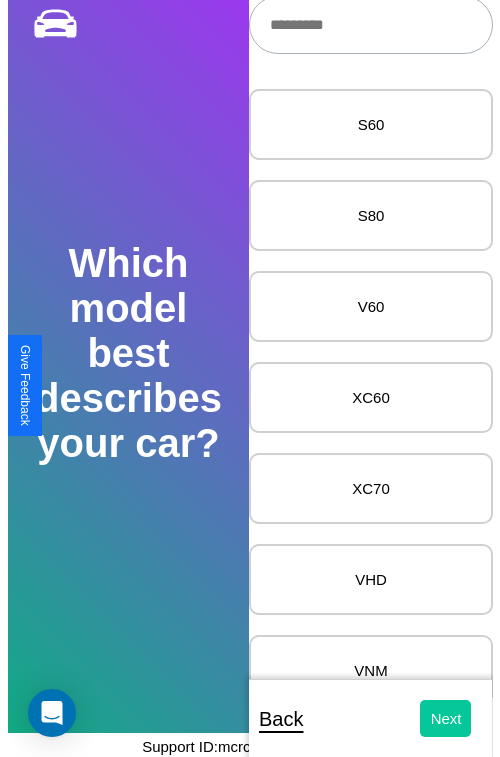 scroll, scrollTop: 0, scrollLeft: 0, axis: both 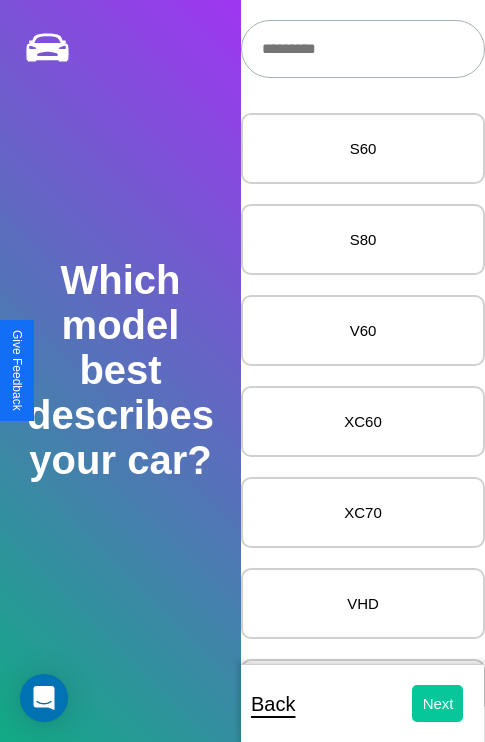 select on "*****" 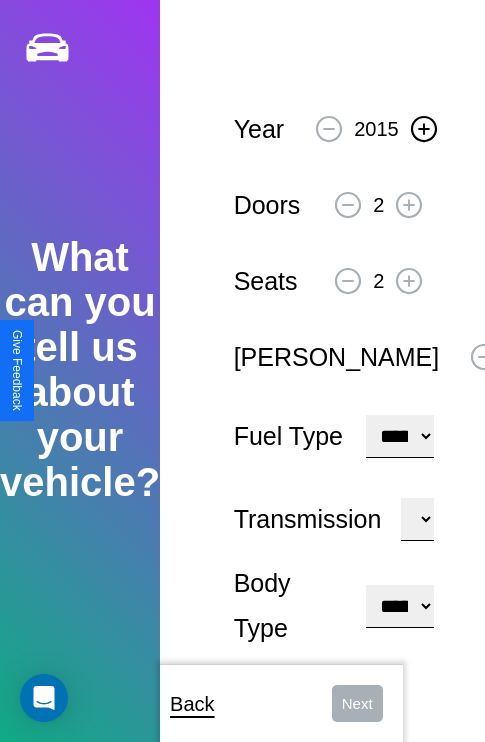 click 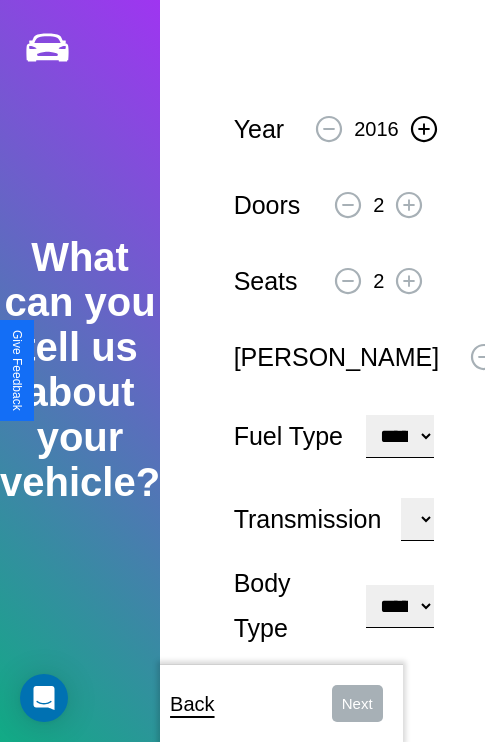 click 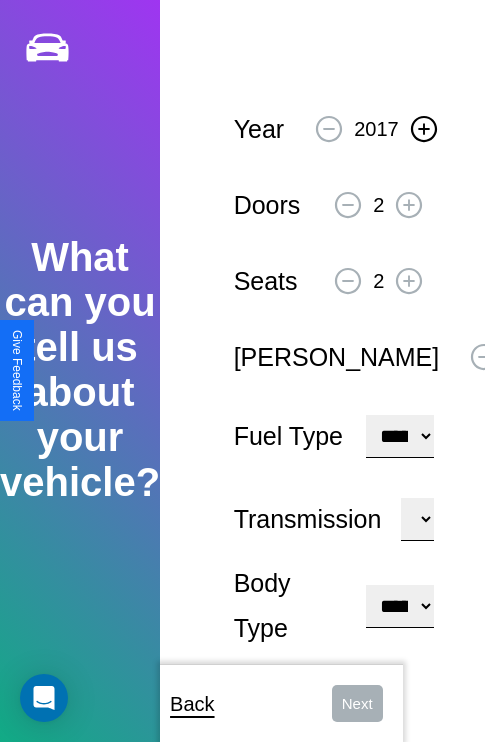 click 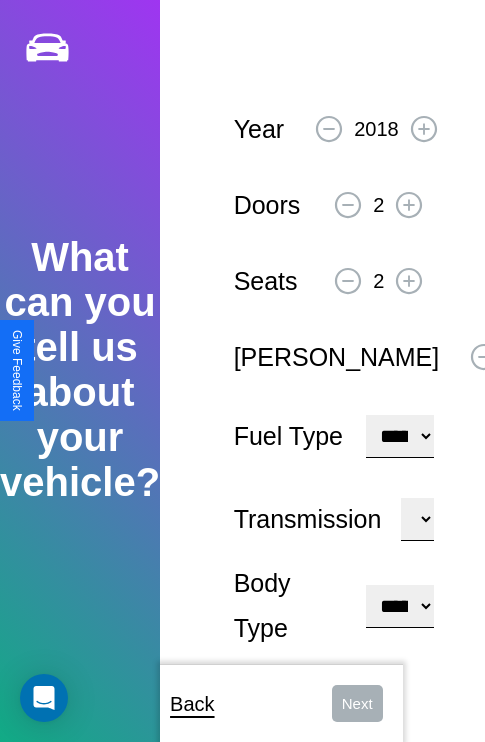 click 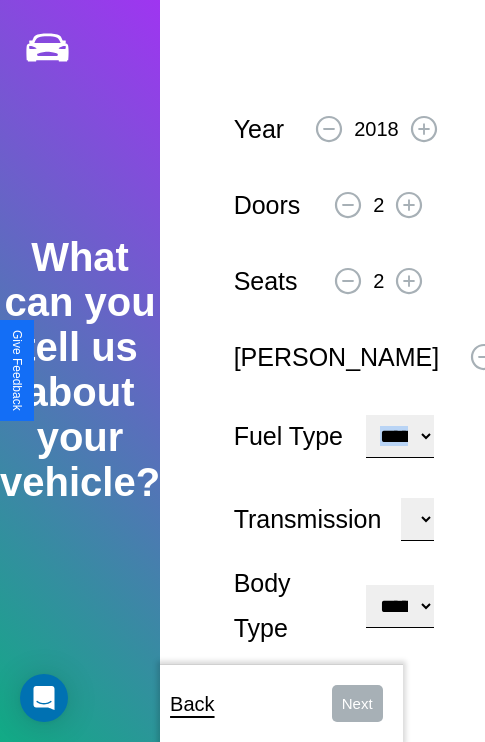 click on "**********" at bounding box center (400, 436) 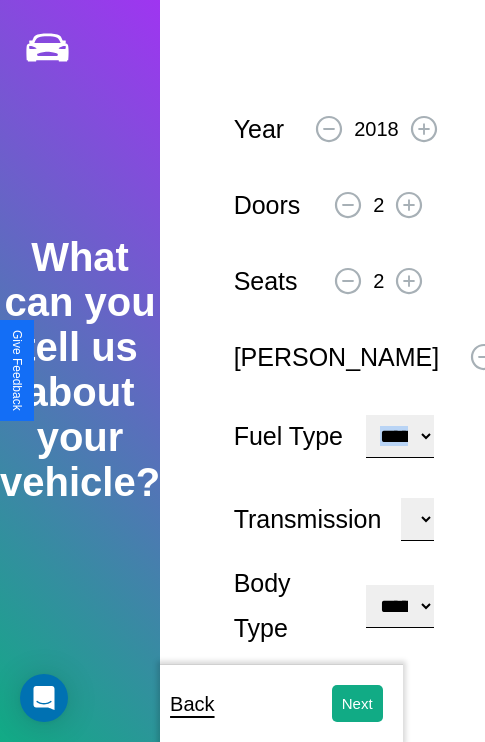 click on "**********" at bounding box center [400, 606] 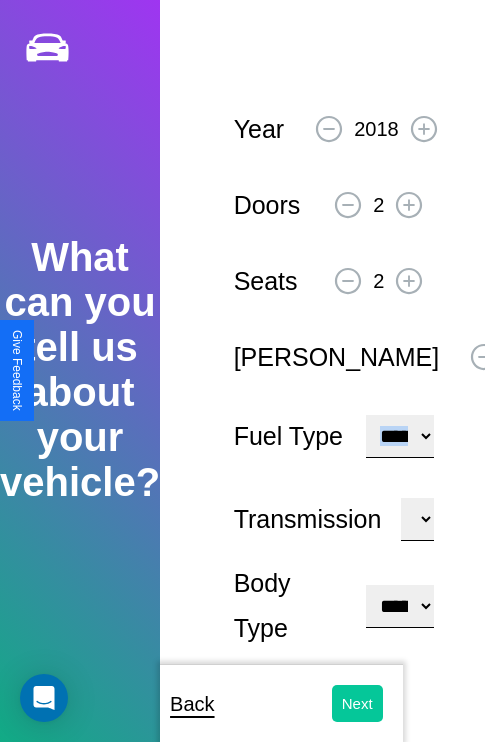 click on "Next" at bounding box center (357, 703) 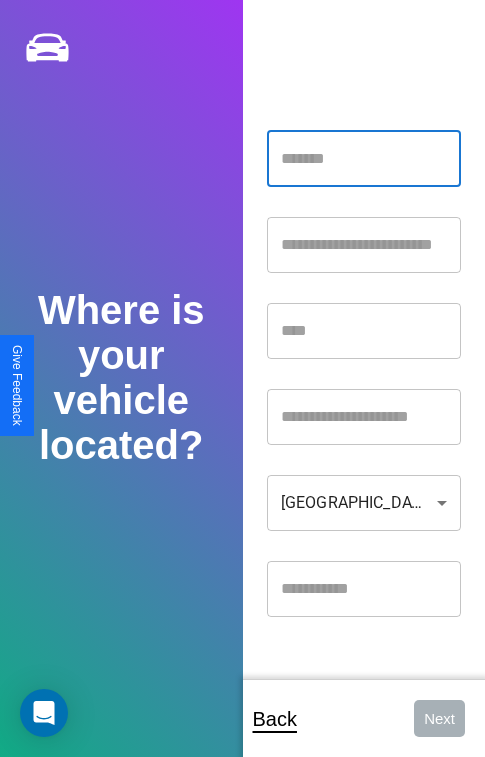 click at bounding box center (364, 159) 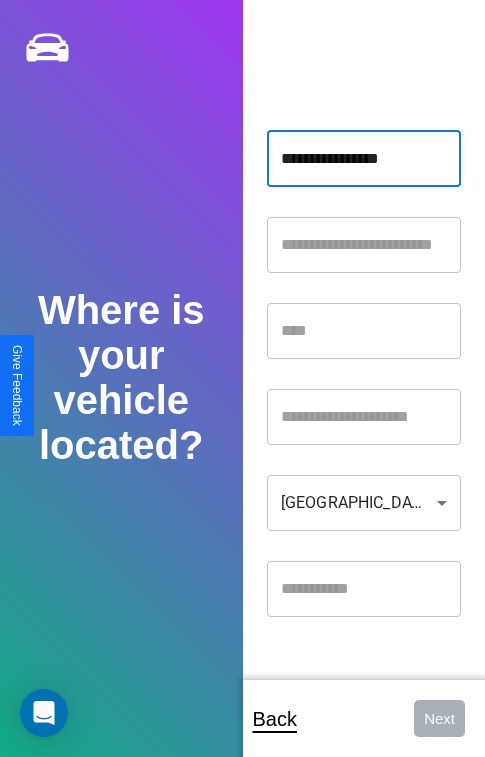 type on "**********" 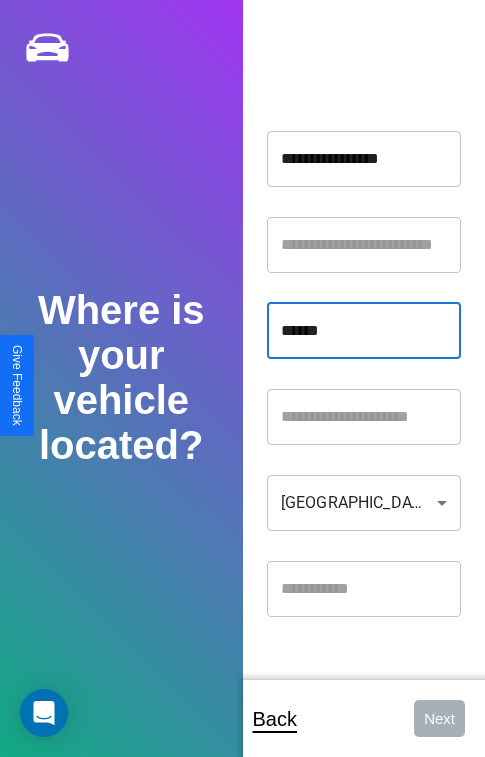 type on "******" 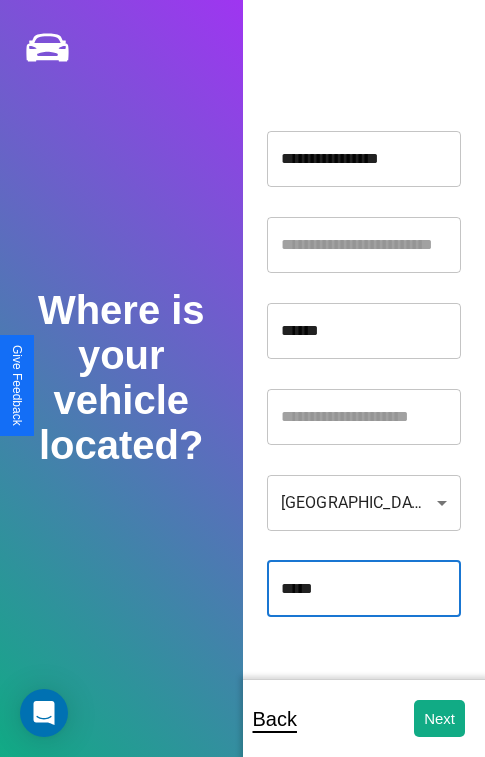 type on "*****" 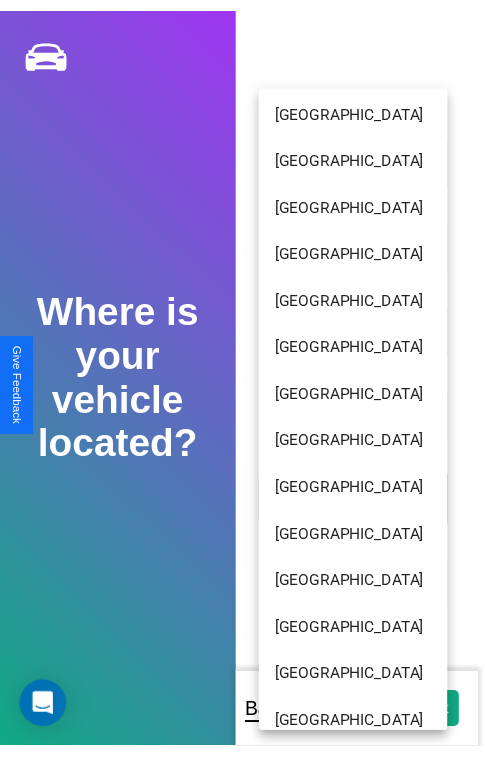 scroll, scrollTop: 104, scrollLeft: 0, axis: vertical 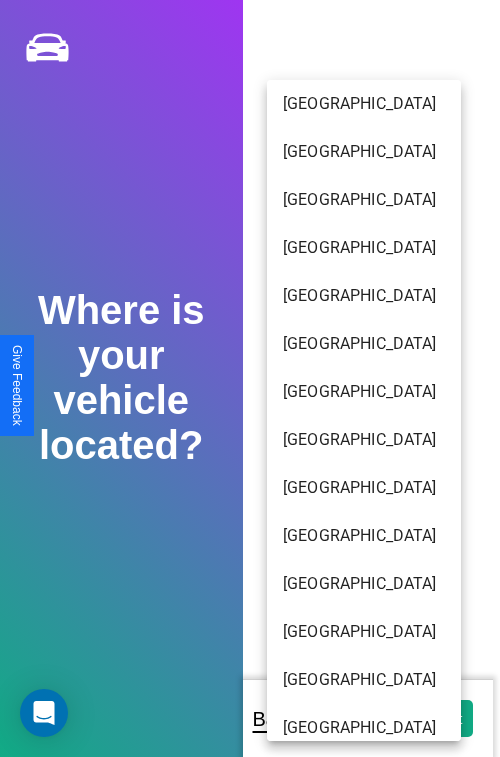 click on "[GEOGRAPHIC_DATA]" at bounding box center [364, 104] 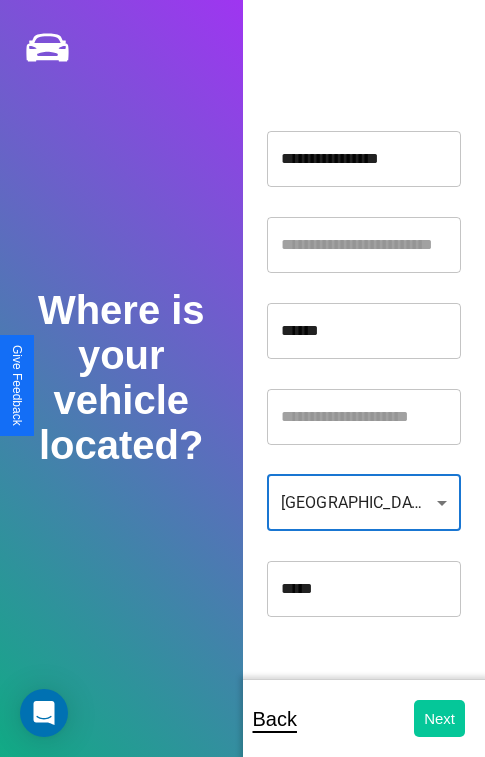 click on "Next" at bounding box center [439, 718] 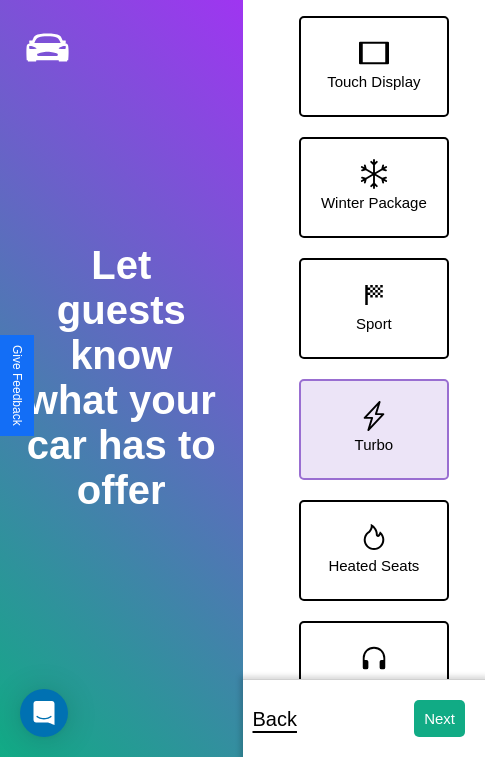 click 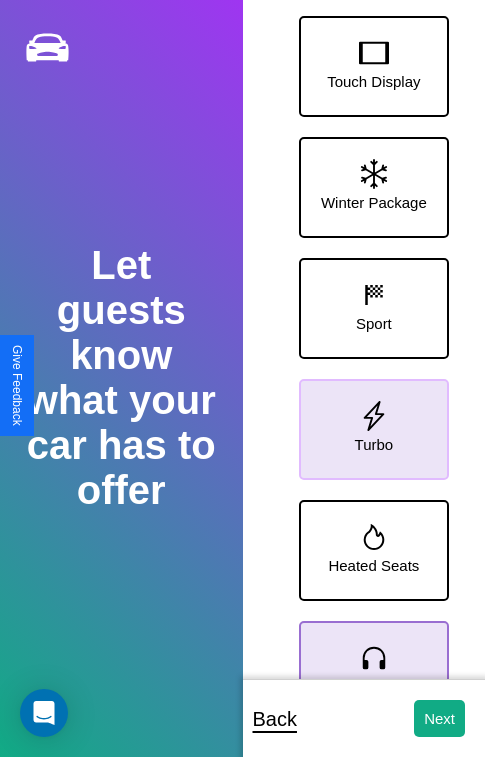 click 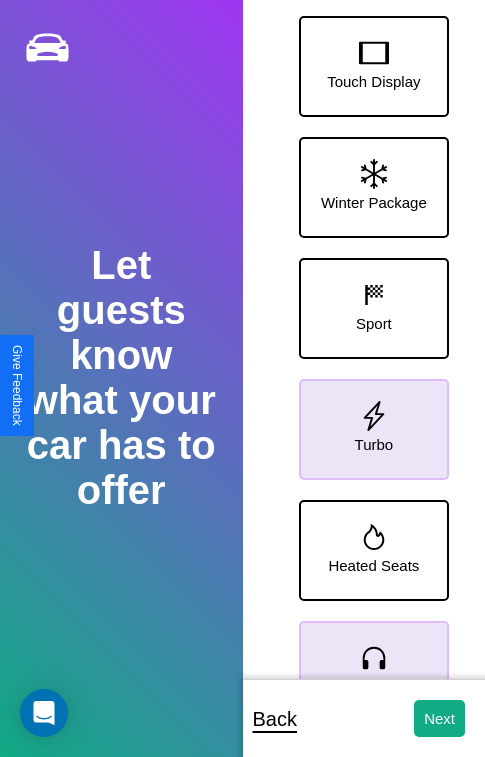 click 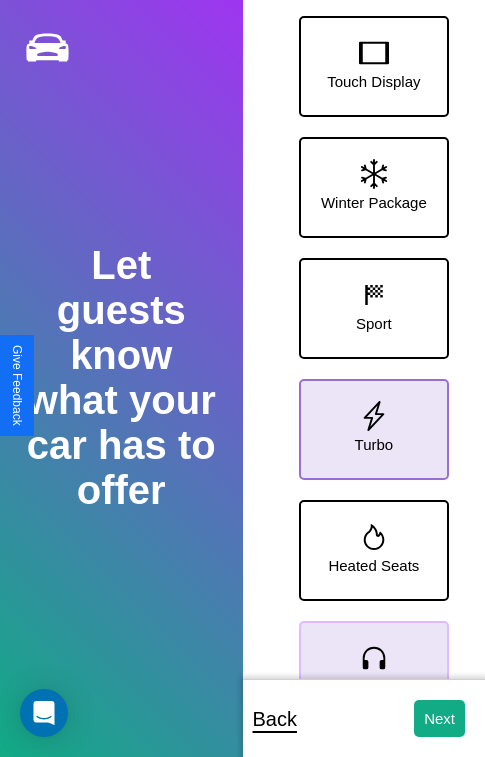 click 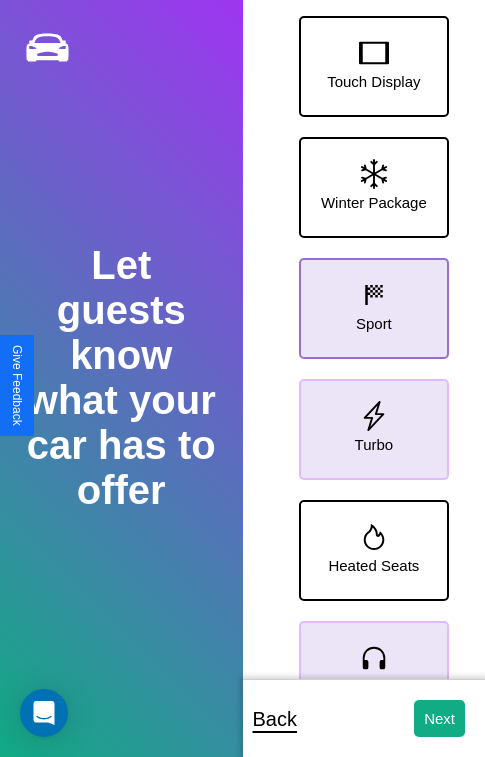 click 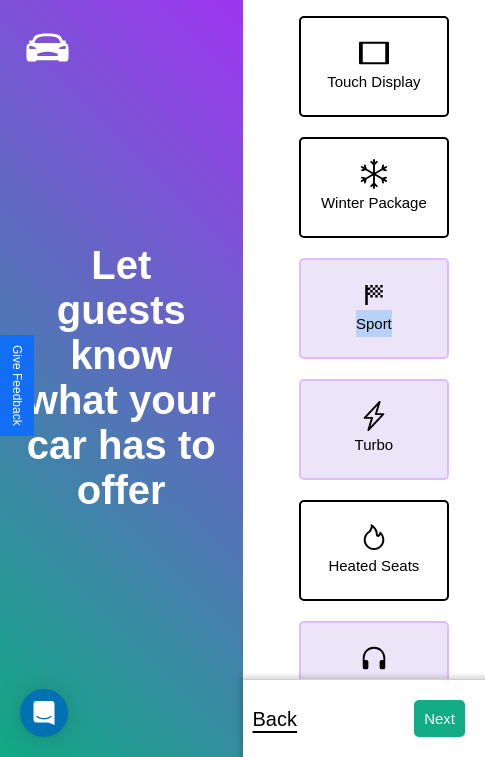 scroll, scrollTop: 128, scrollLeft: 0, axis: vertical 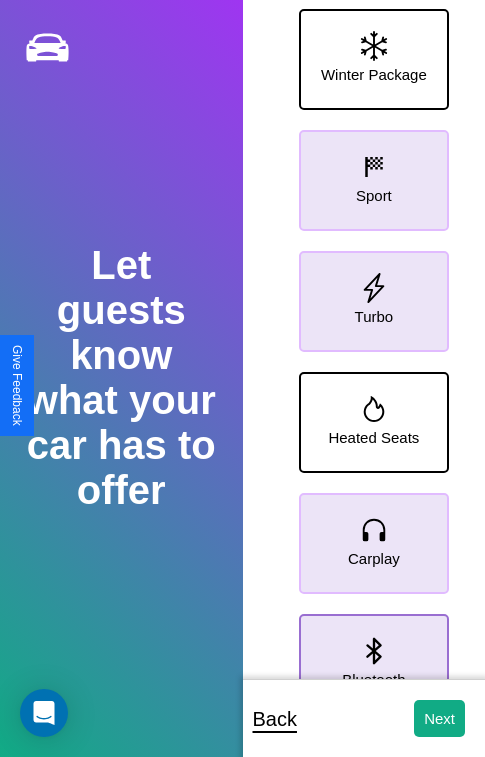 click 